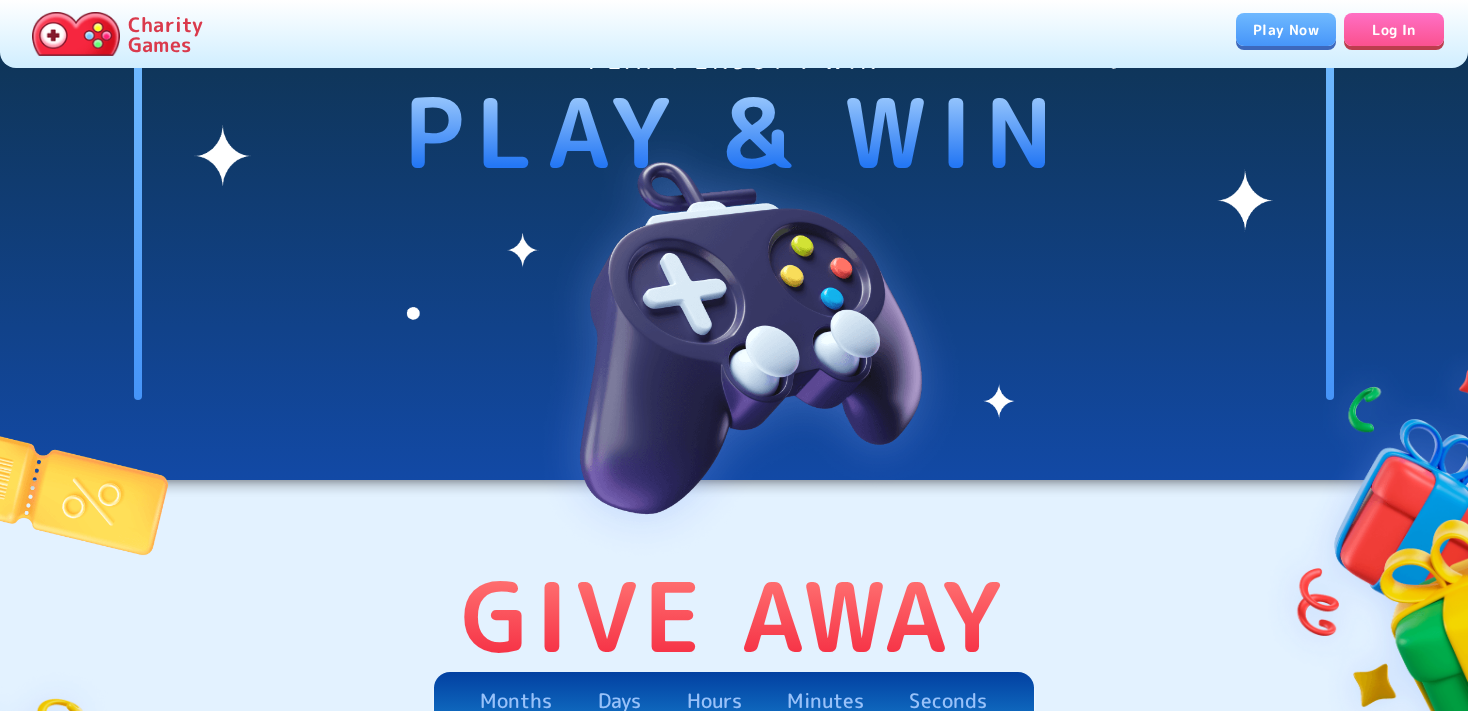 scroll, scrollTop: 0, scrollLeft: 0, axis: both 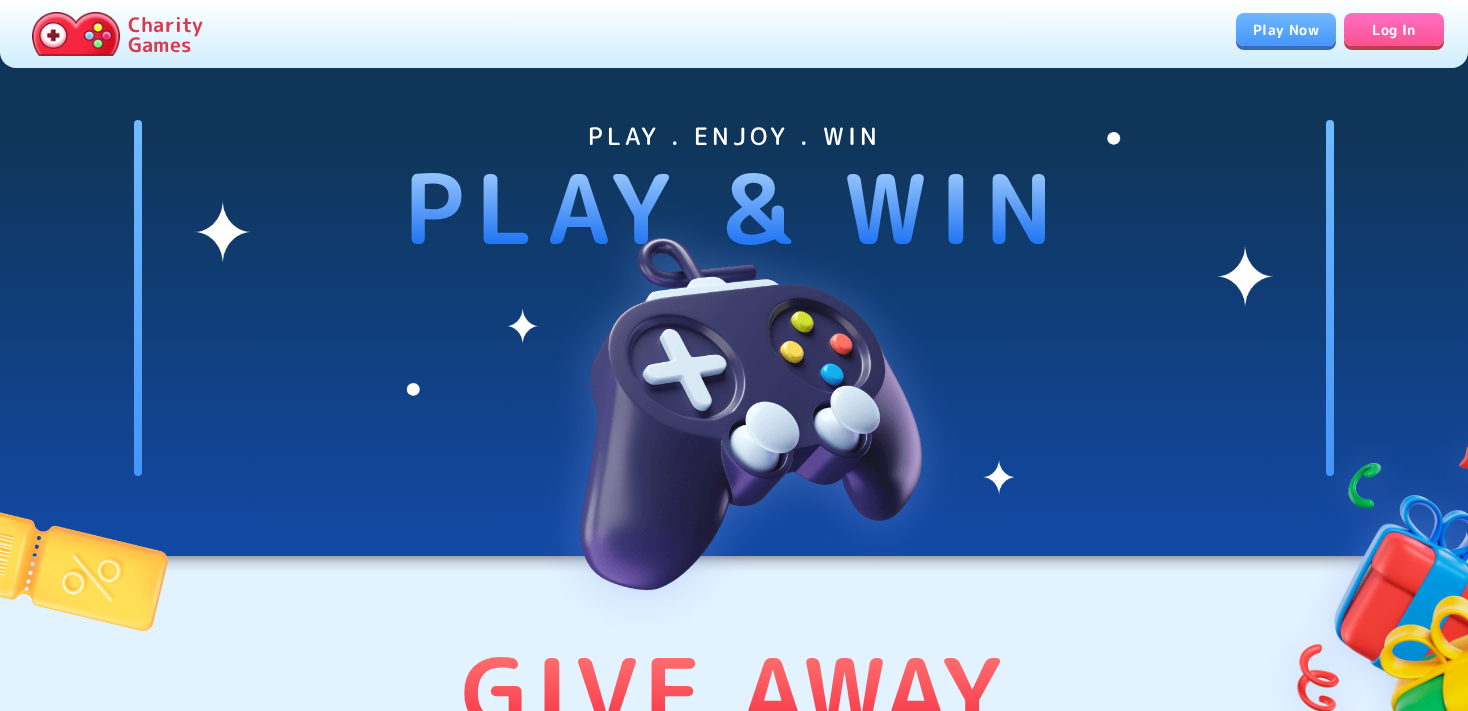 click on "Play Now" at bounding box center [1286, 29] 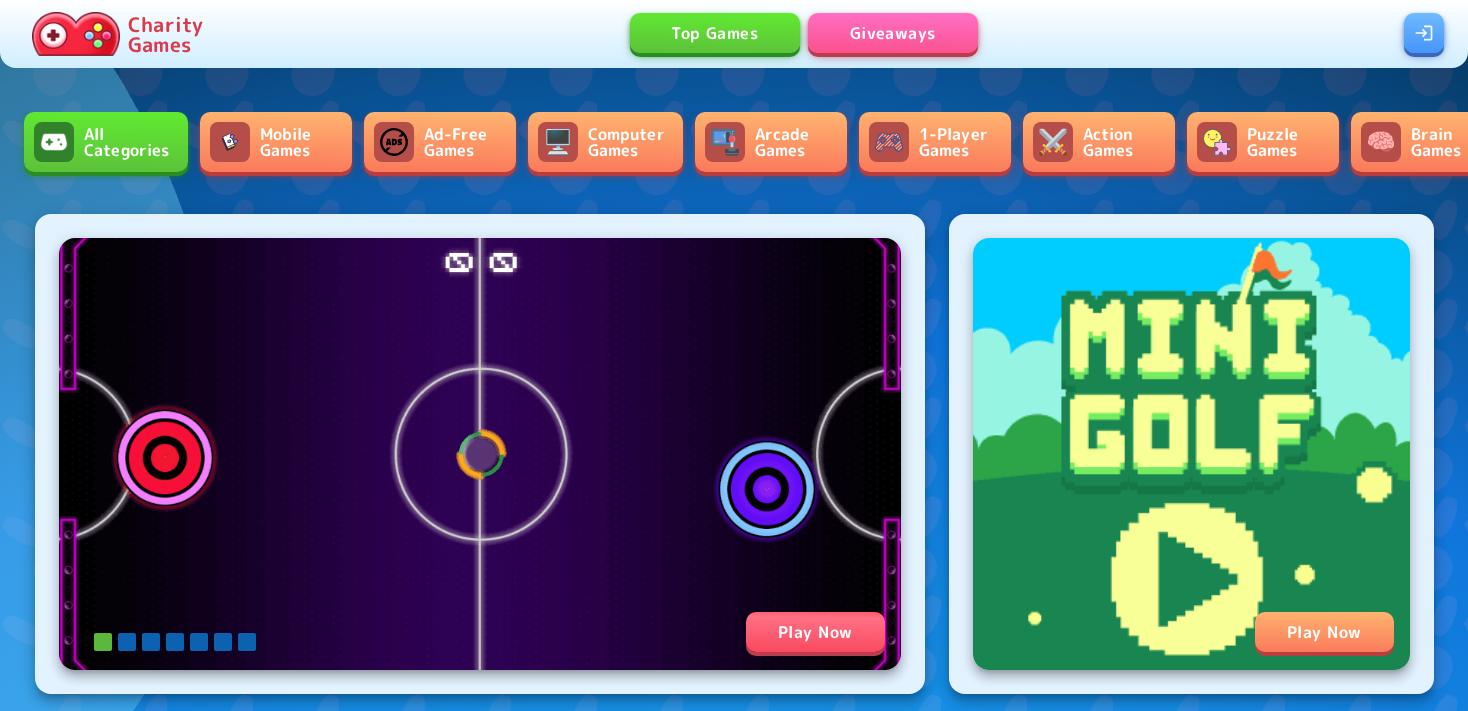 scroll, scrollTop: 0, scrollLeft: 0, axis: both 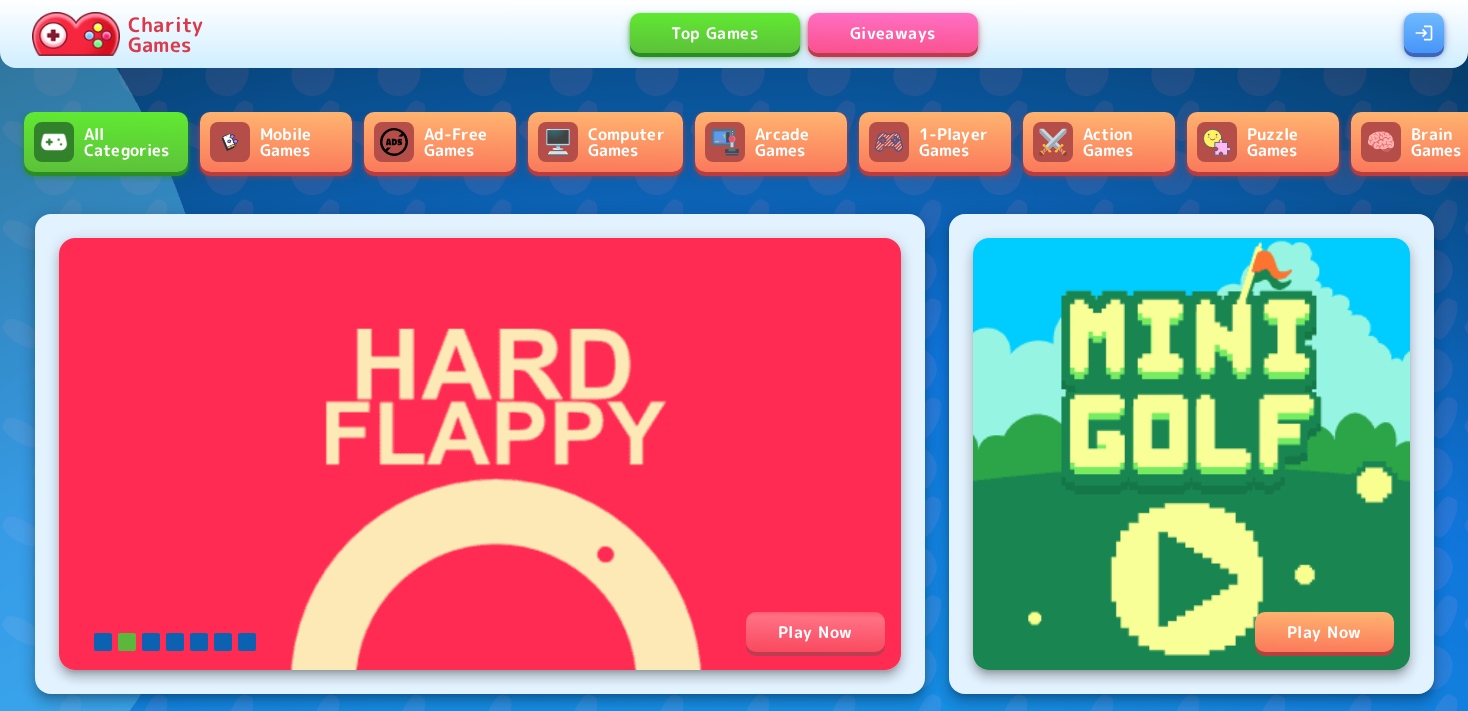 click on "Puzzle Games" at bounding box center (1263, 142) 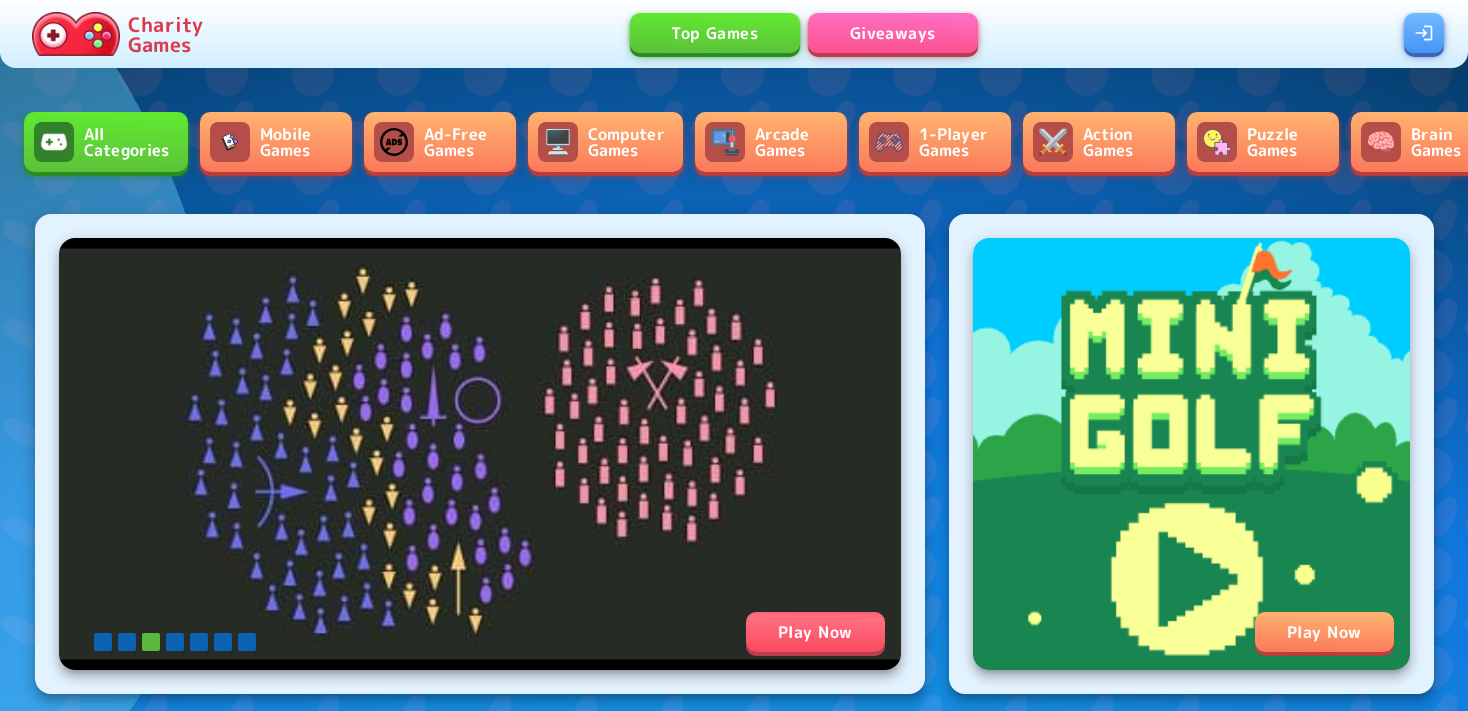 click on "Action Games" at bounding box center (1099, 142) 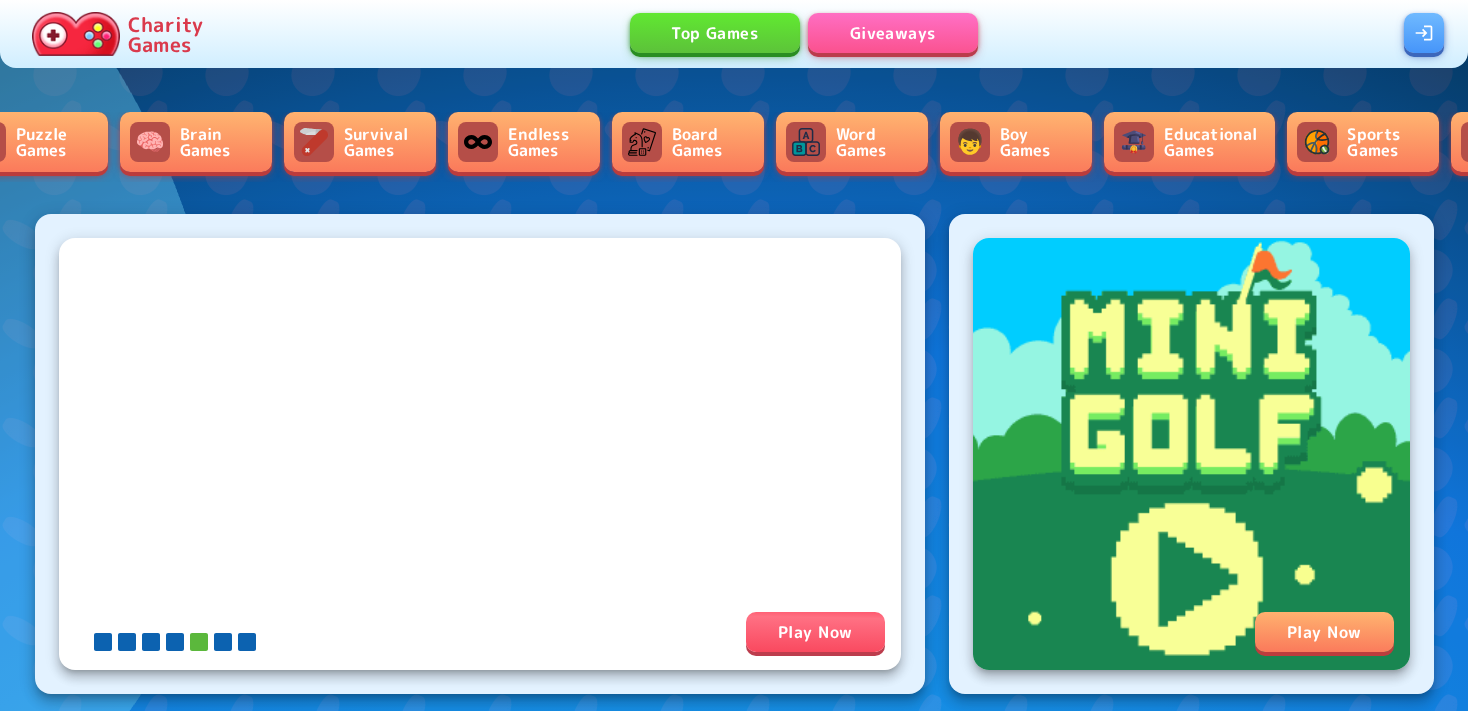 scroll, scrollTop: 0, scrollLeft: 1437, axis: horizontal 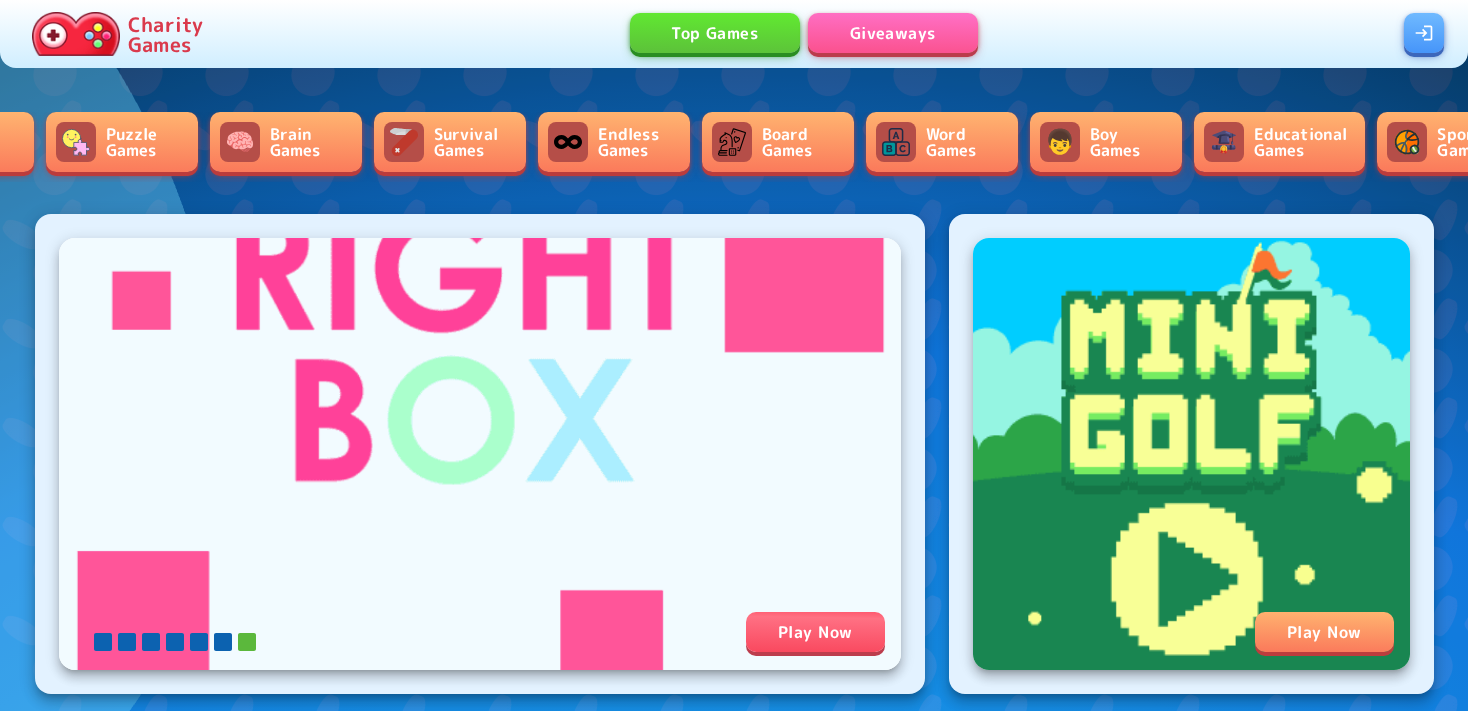 click on "Brain Games" at bounding box center (286, 142) 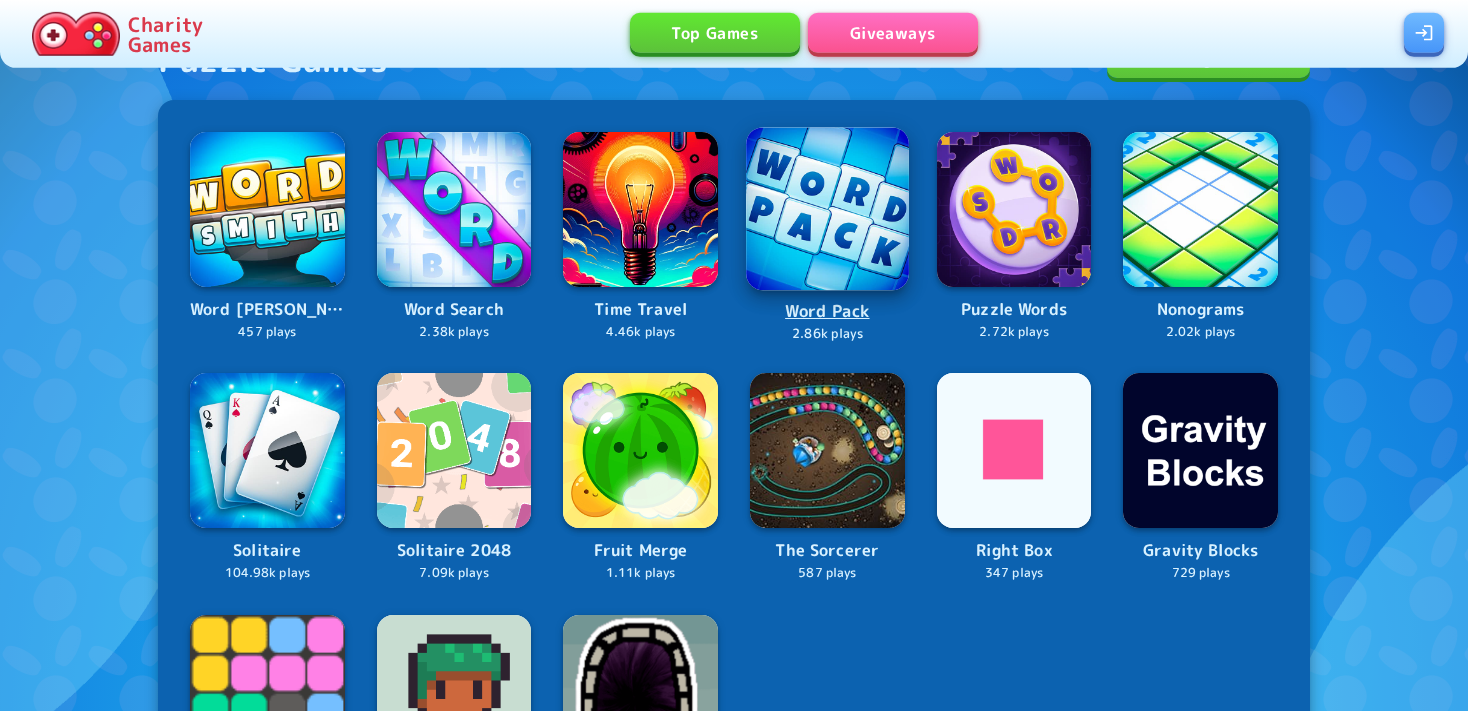 scroll, scrollTop: 211, scrollLeft: 0, axis: vertical 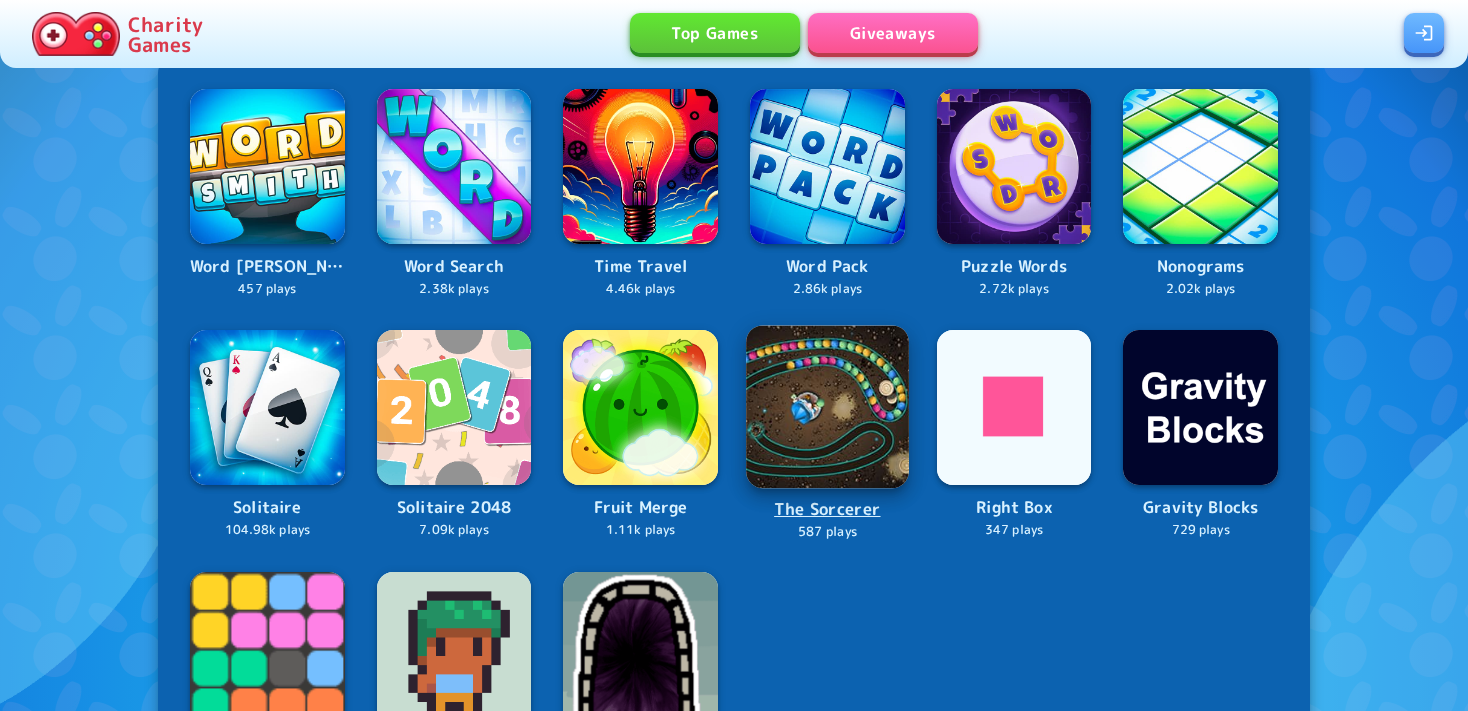 click at bounding box center [827, 407] 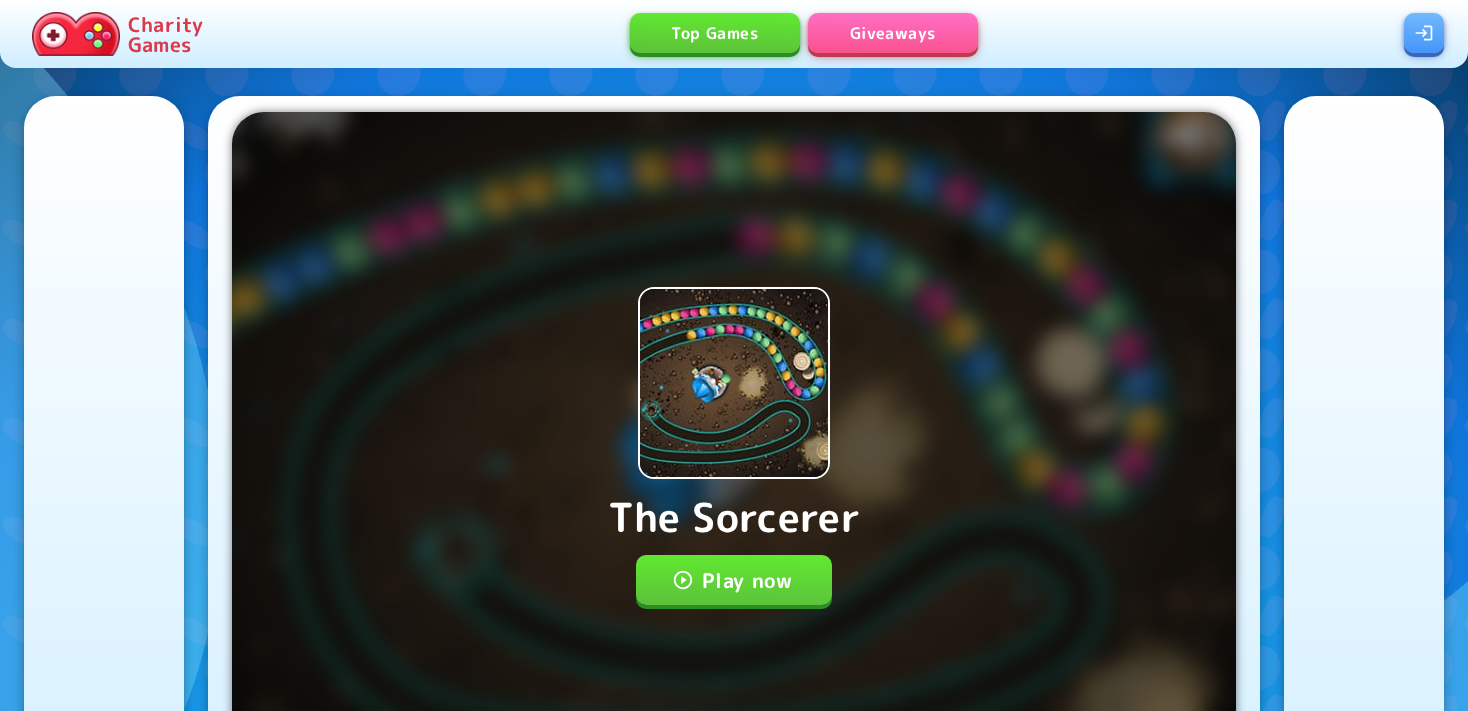 scroll, scrollTop: 0, scrollLeft: 0, axis: both 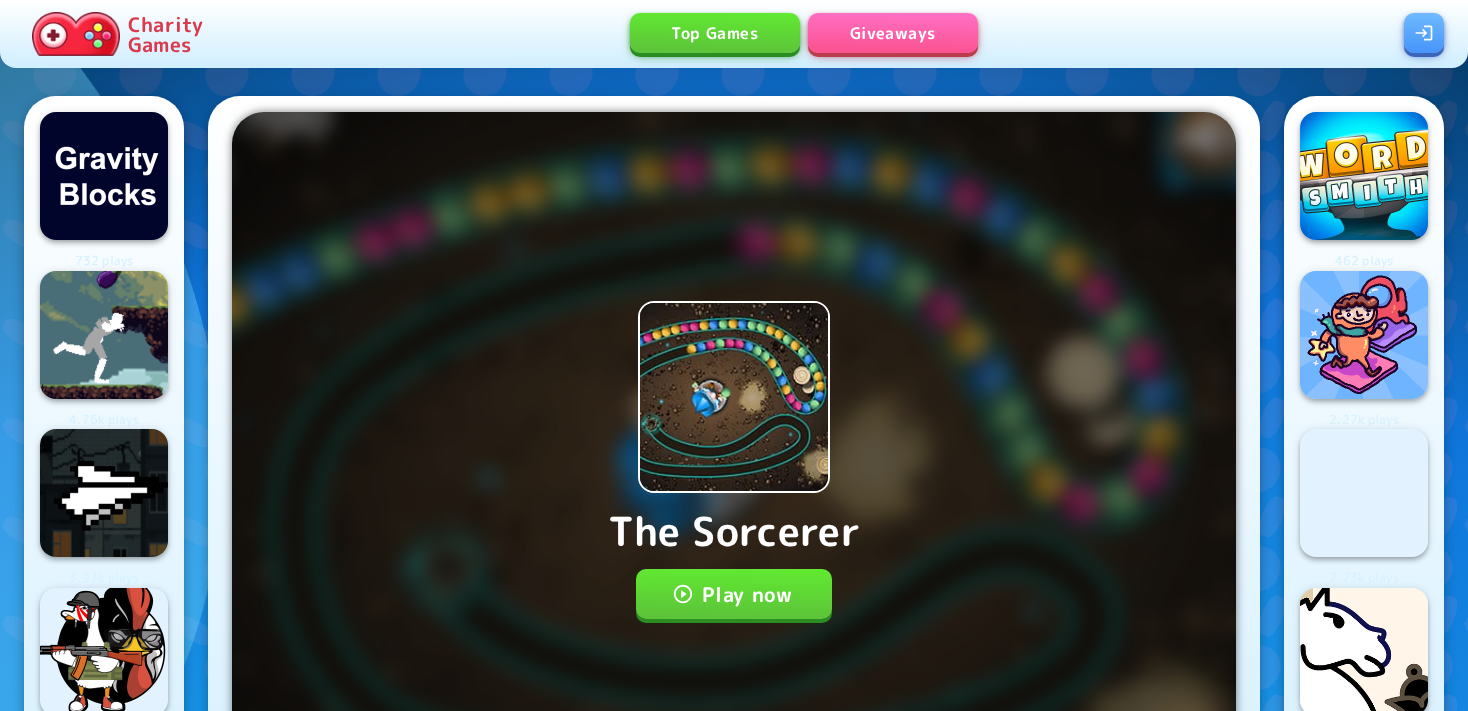 drag, startPoint x: 759, startPoint y: 555, endPoint x: 760, endPoint y: 565, distance: 10.049875 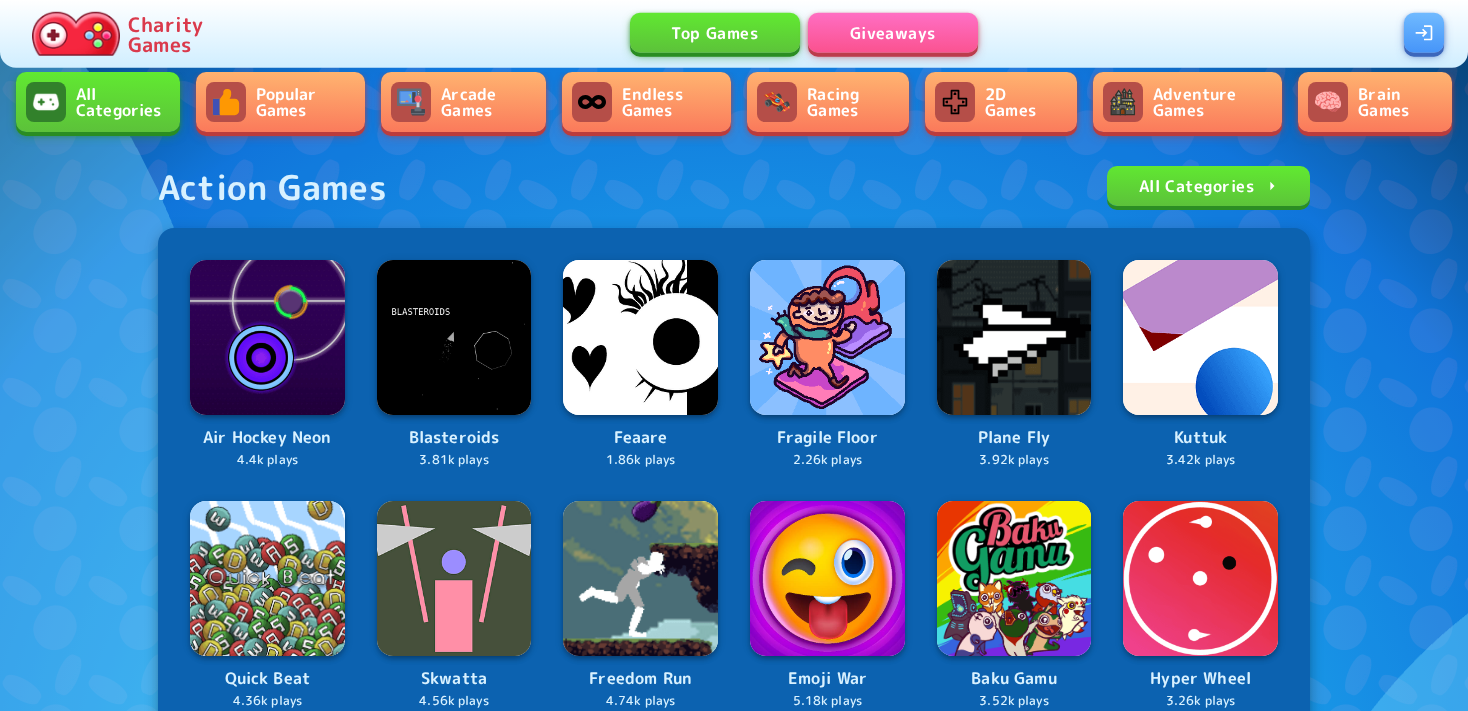 scroll, scrollTop: 0, scrollLeft: 0, axis: both 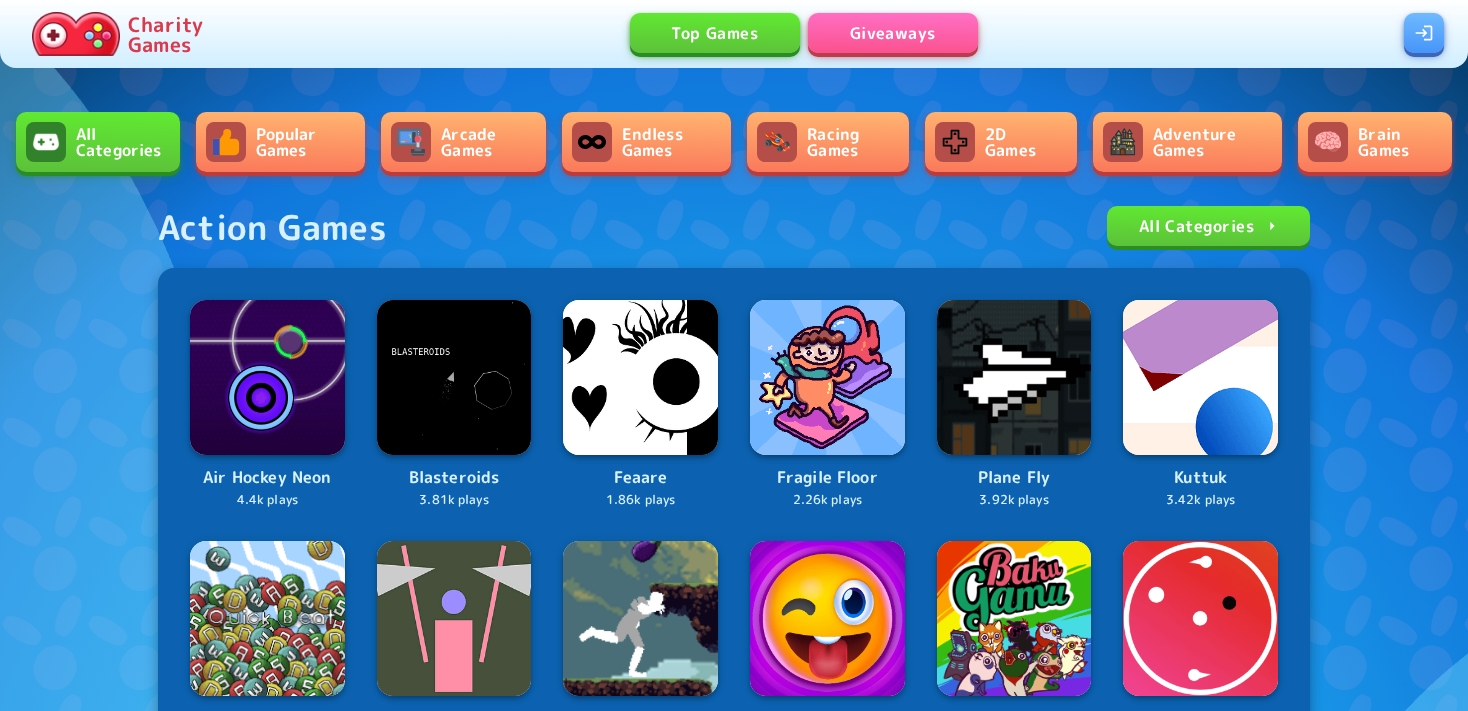 click on "Endless Games" at bounding box center (647, 142) 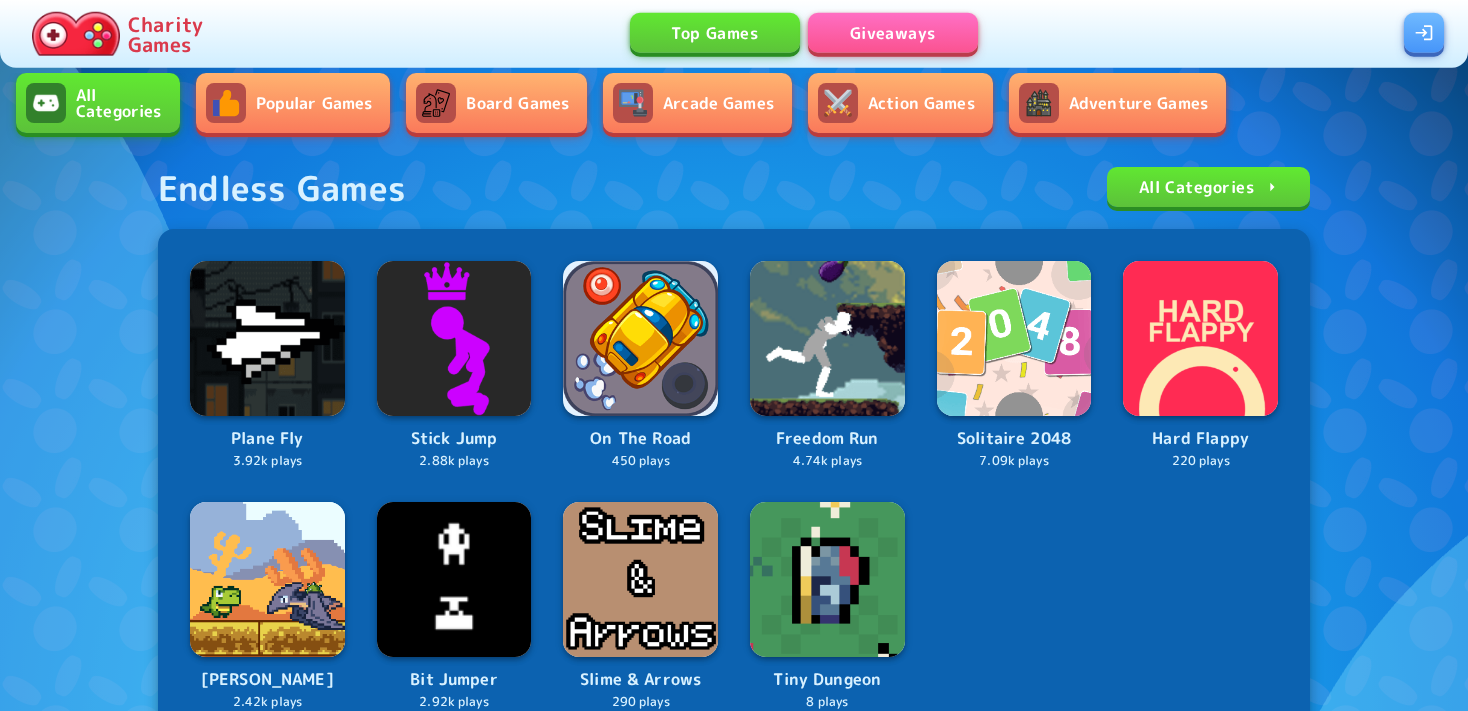 scroll, scrollTop: 0, scrollLeft: 0, axis: both 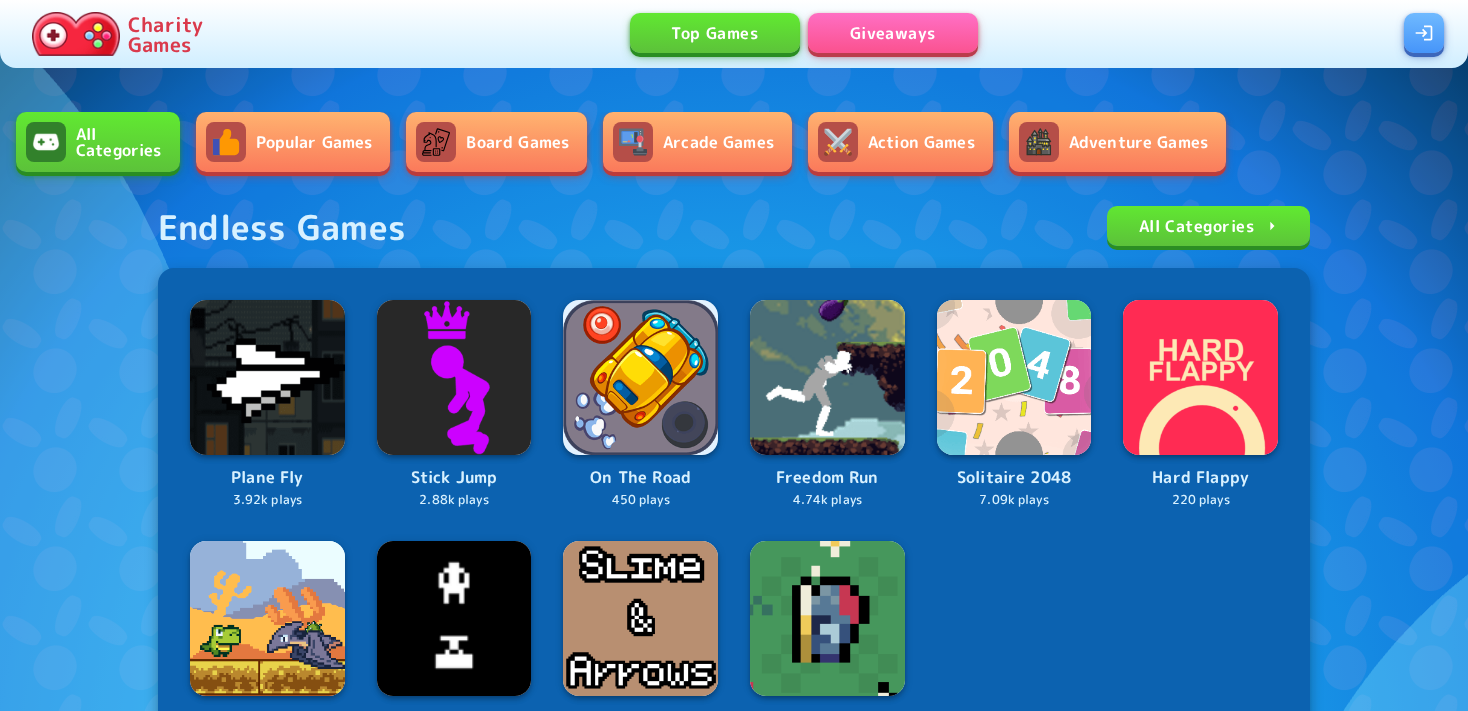 click on "Popular Games" at bounding box center (293, 142) 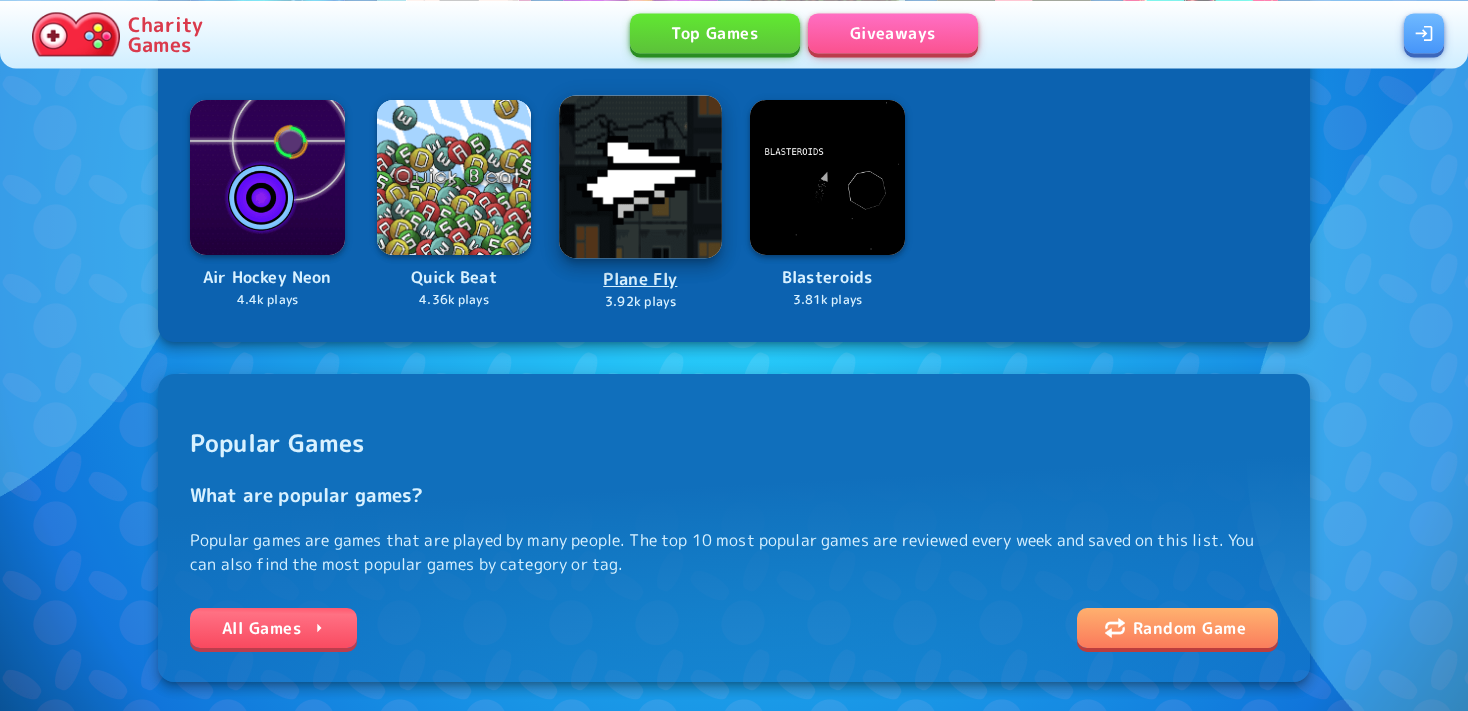 scroll, scrollTop: 528, scrollLeft: 0, axis: vertical 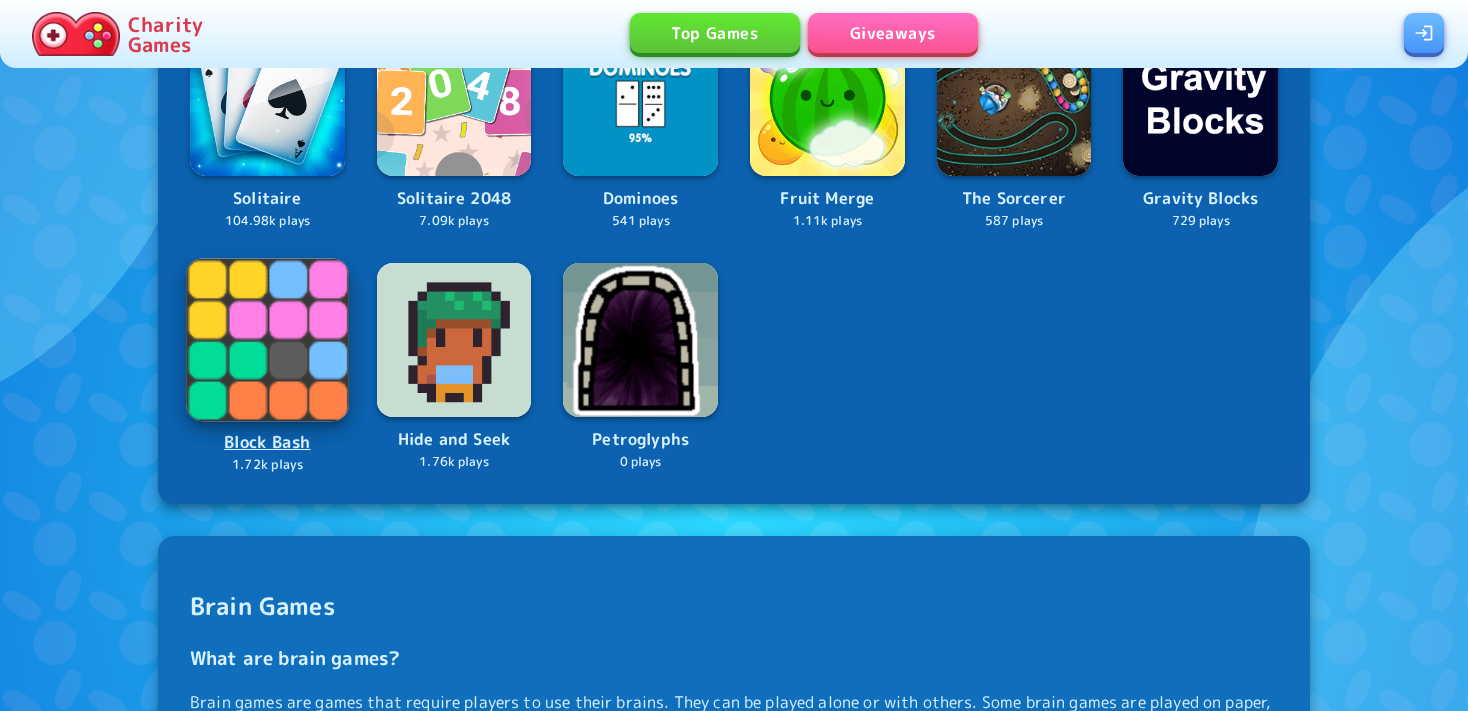 click at bounding box center [267, 339] 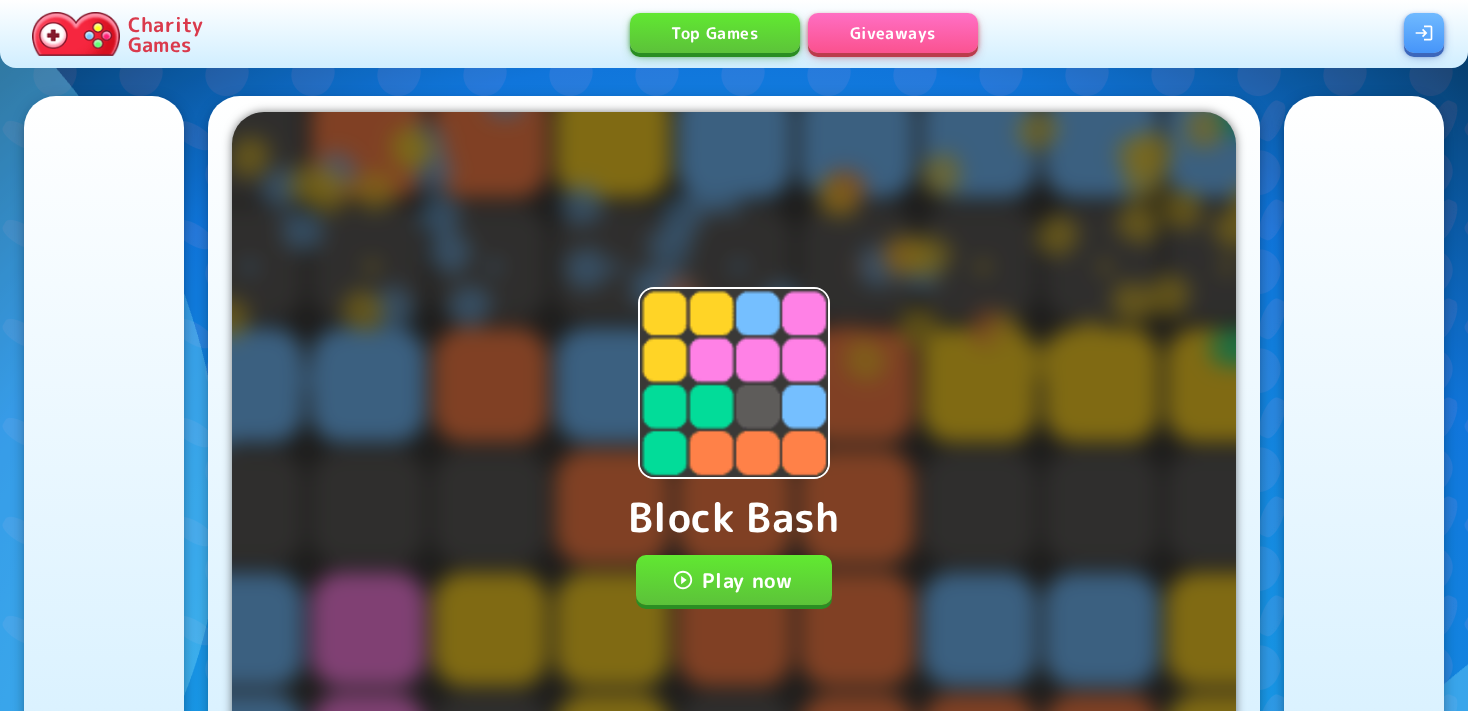 scroll, scrollTop: 0, scrollLeft: 0, axis: both 